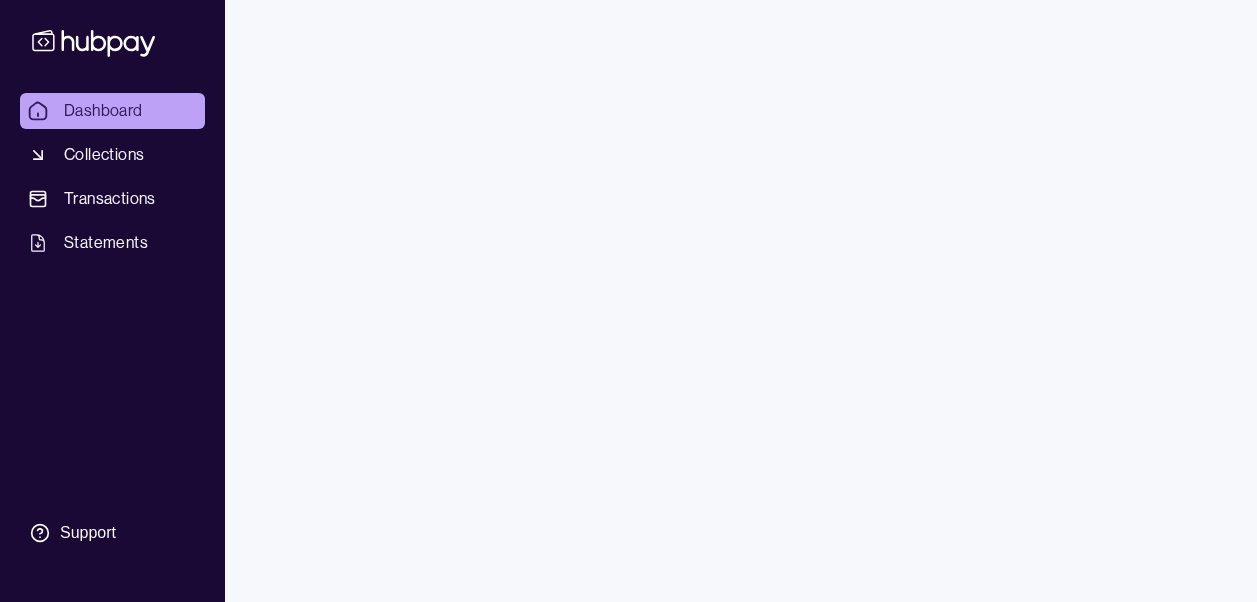 scroll, scrollTop: 0, scrollLeft: 0, axis: both 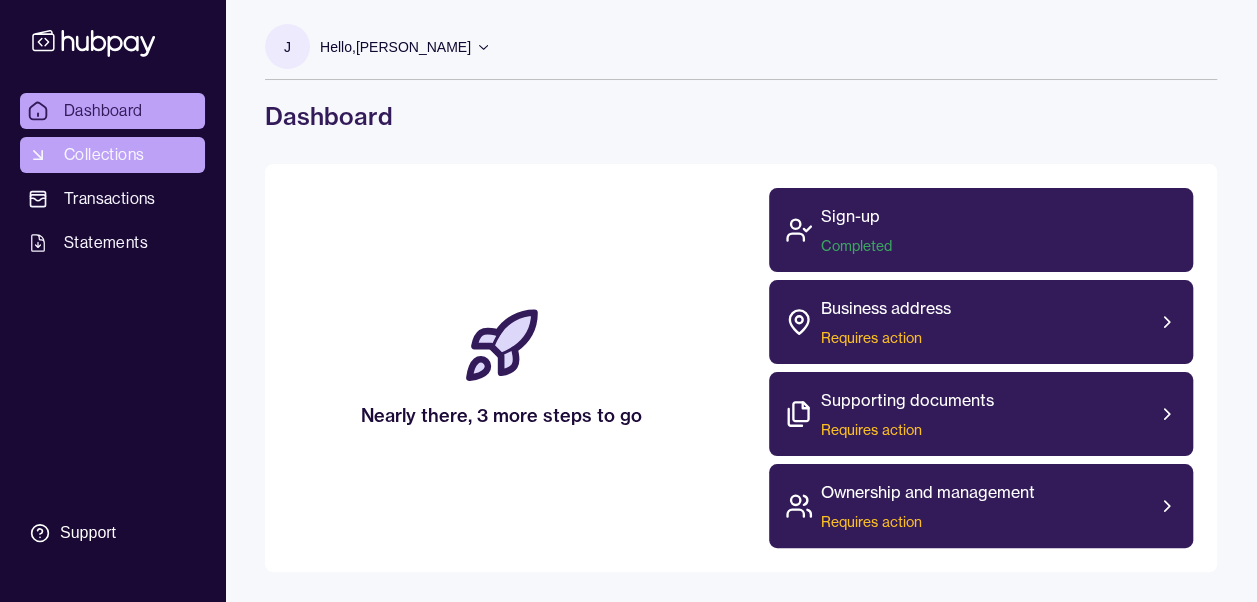 click on "Collections" at bounding box center [104, 155] 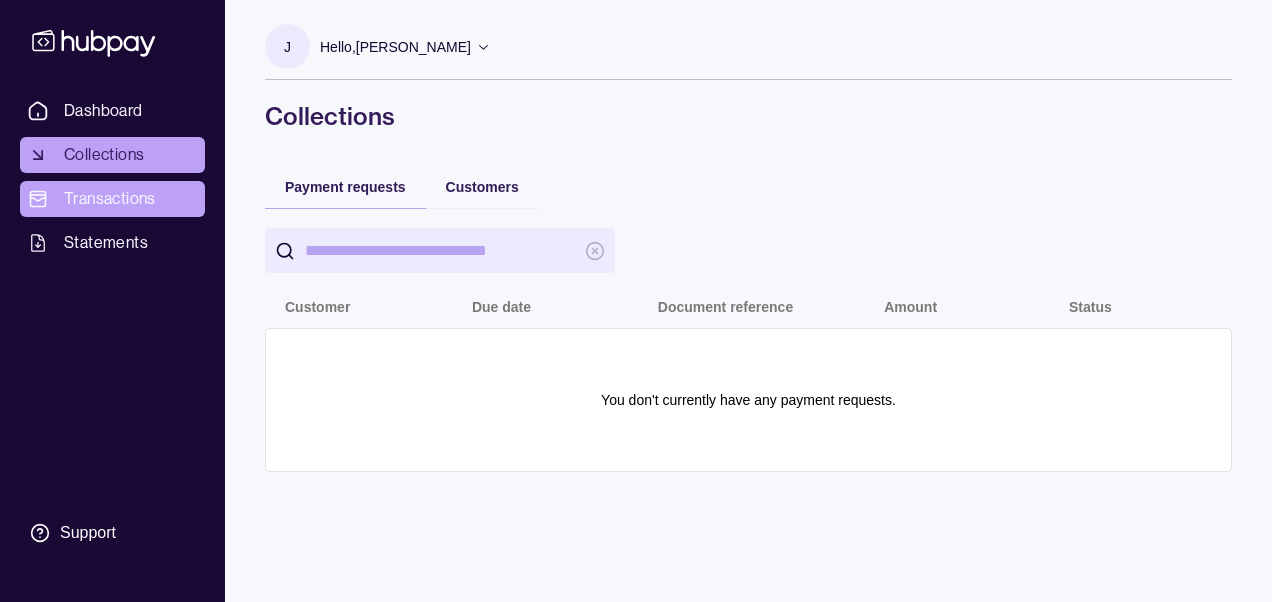 click on "Transactions" at bounding box center [110, 199] 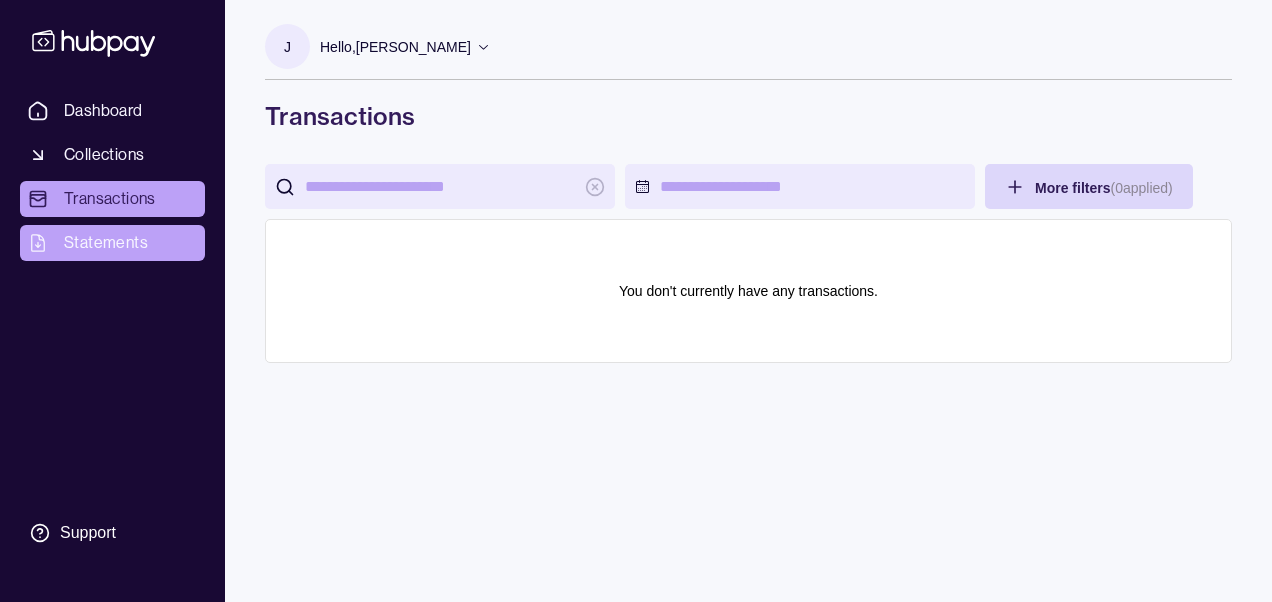 click on "Statements" at bounding box center (106, 243) 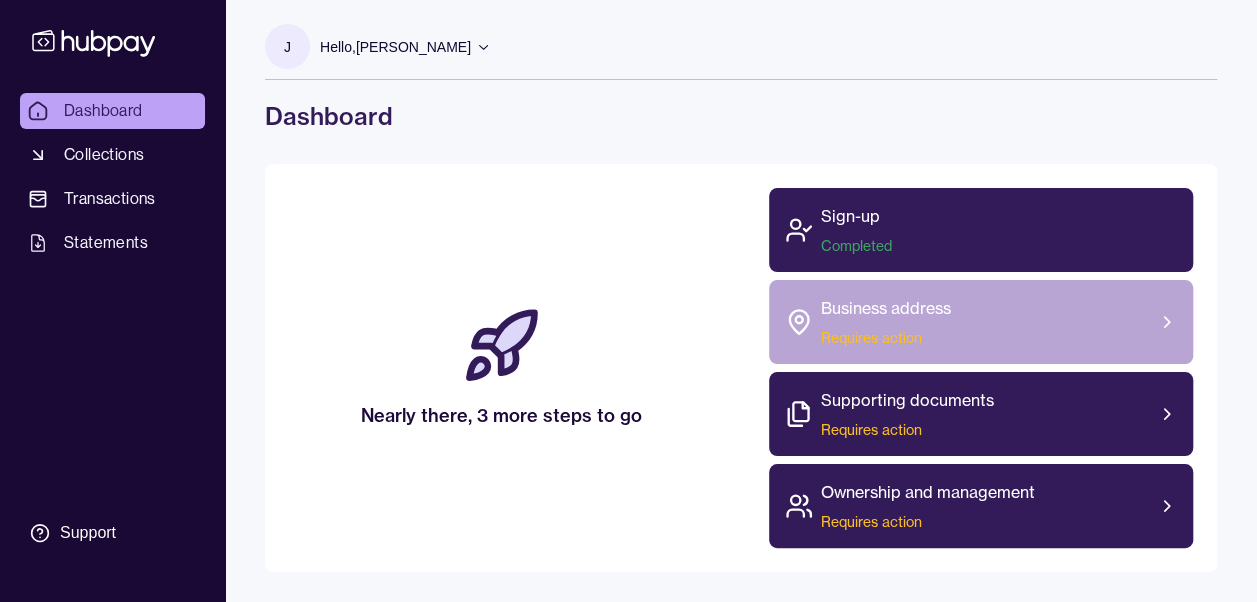 click on "Business address Requires action" at bounding box center [981, 322] 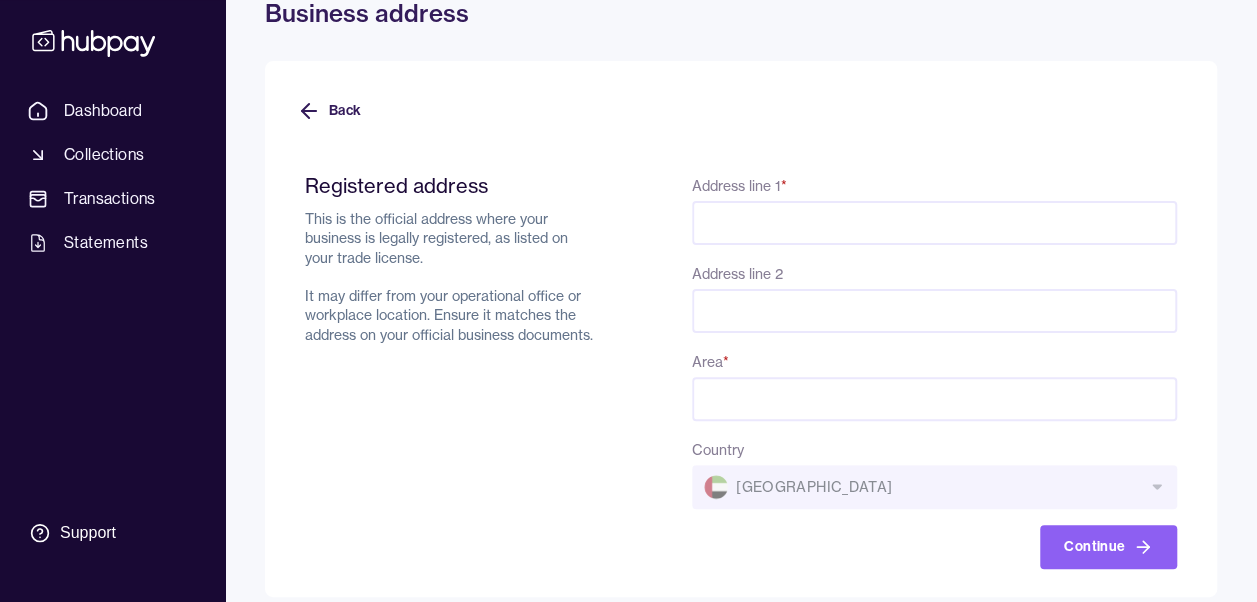 scroll, scrollTop: 122, scrollLeft: 0, axis: vertical 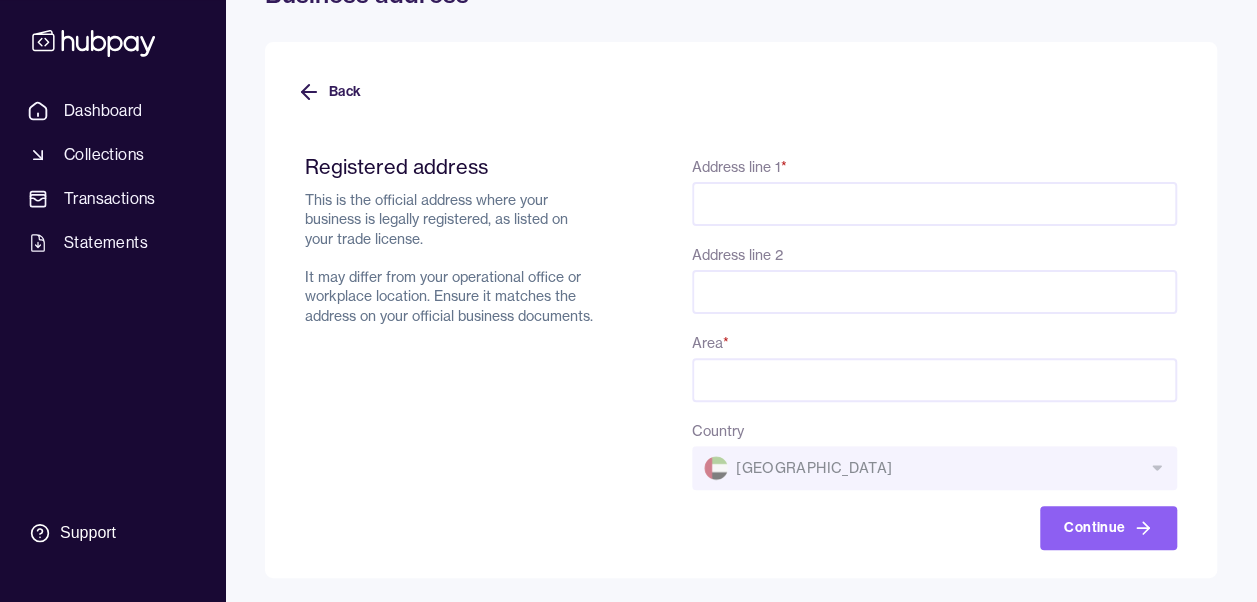 click on "Address line 1 *" at bounding box center [934, 204] 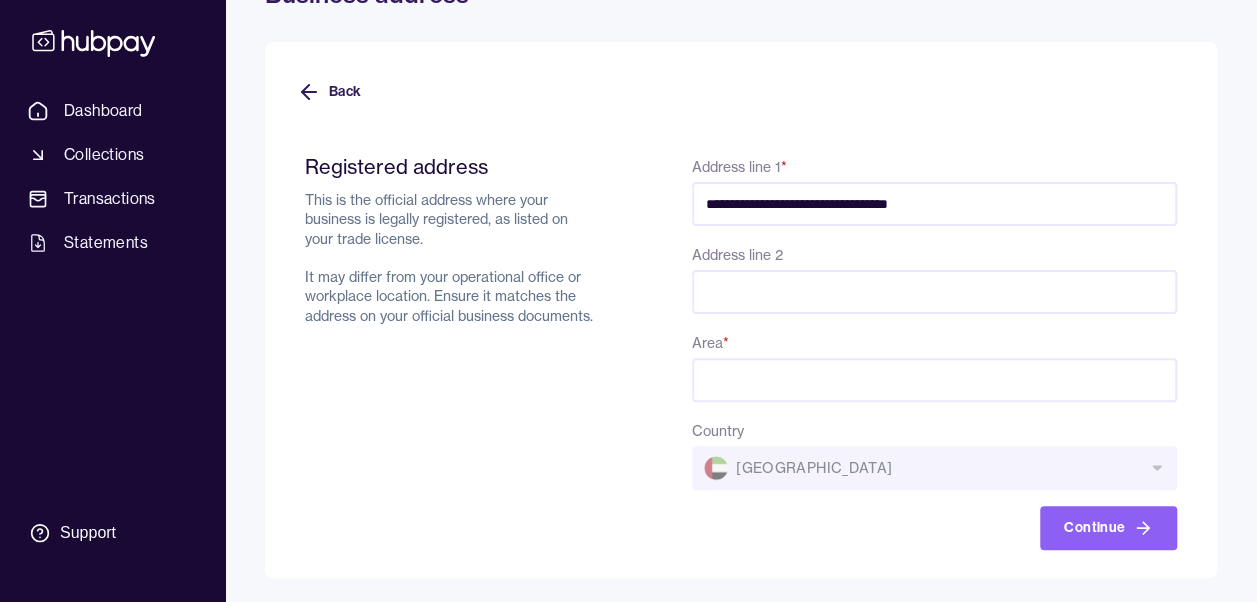 type on "*****" 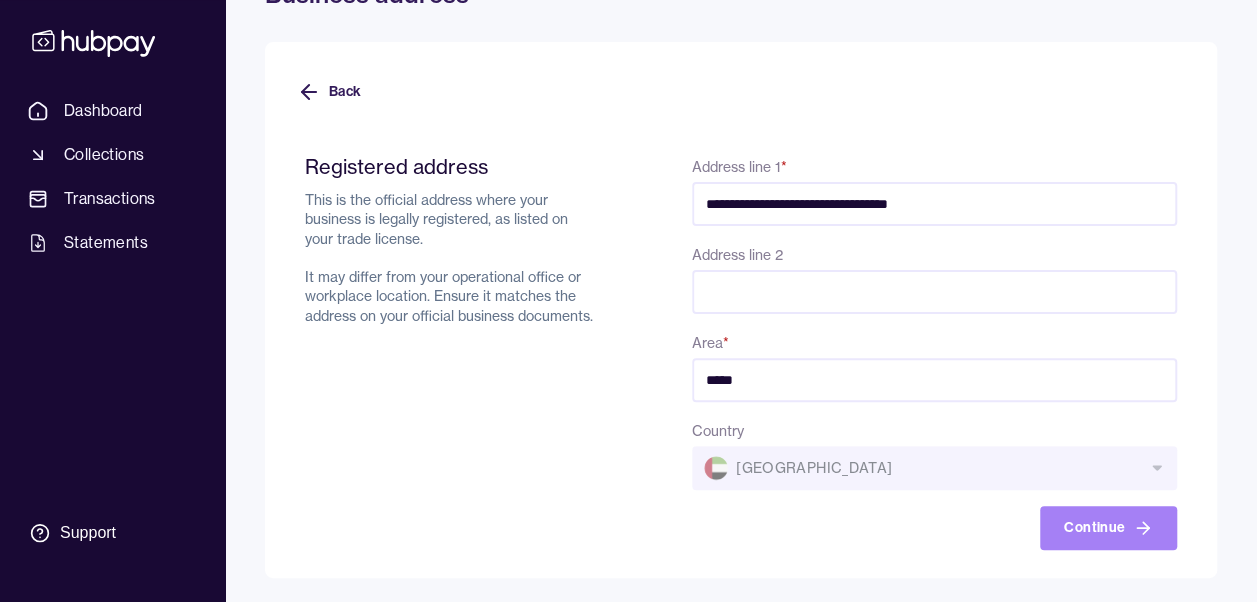 click on "Continue" at bounding box center (1108, 528) 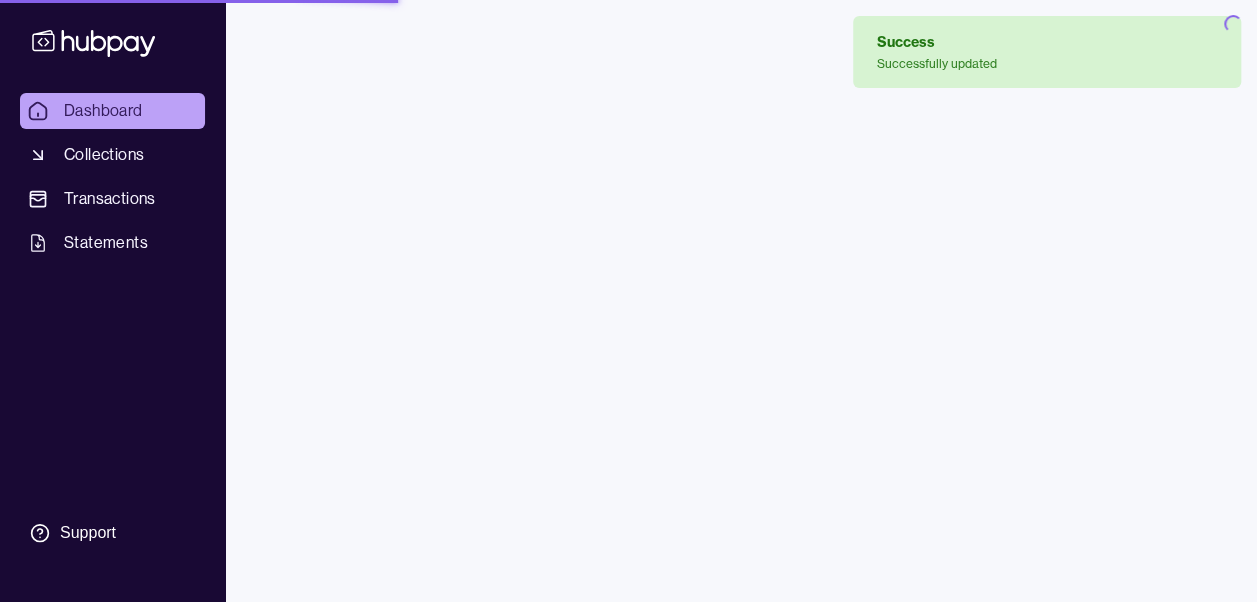 scroll, scrollTop: 0, scrollLeft: 0, axis: both 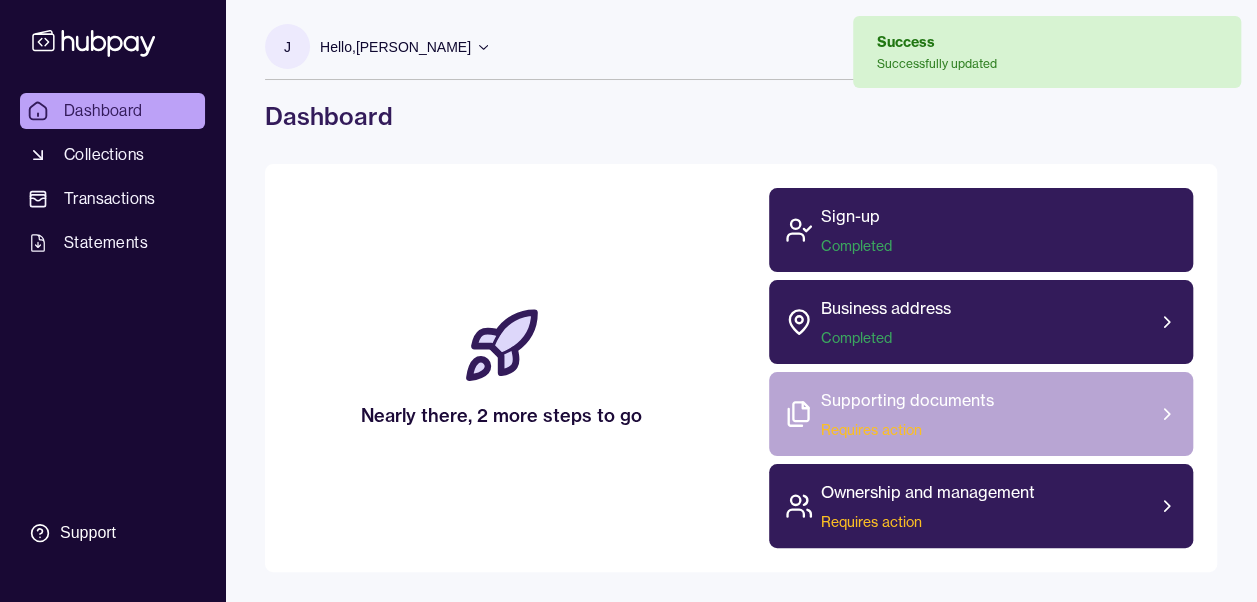 click on "Supporting documents" at bounding box center [907, 400] 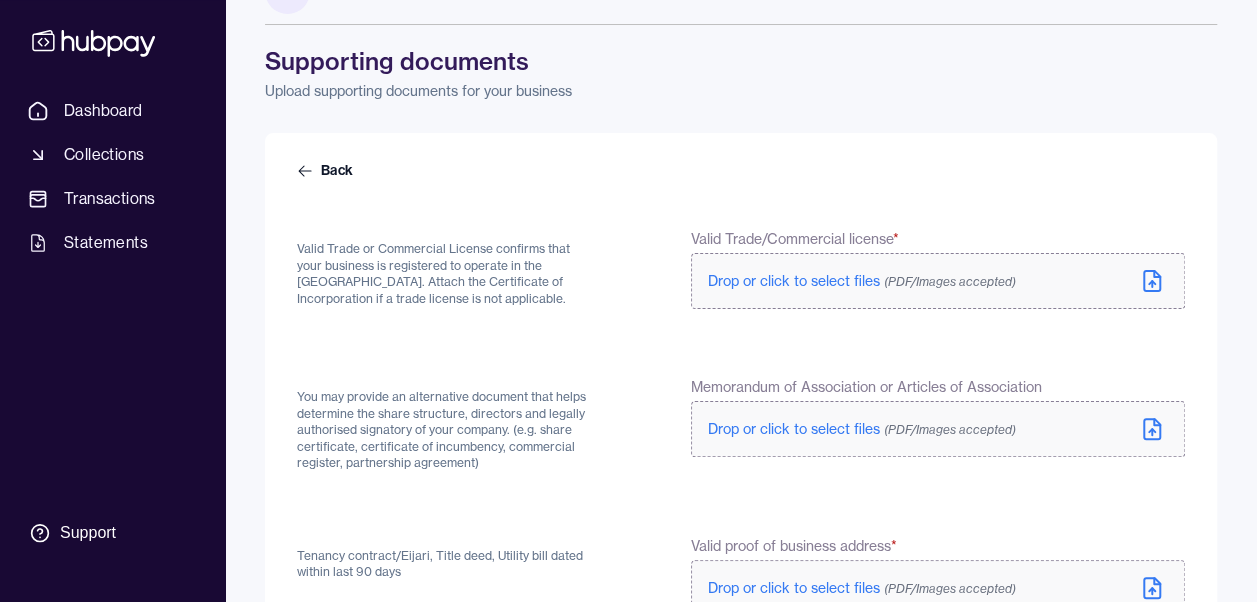 scroll, scrollTop: 0, scrollLeft: 0, axis: both 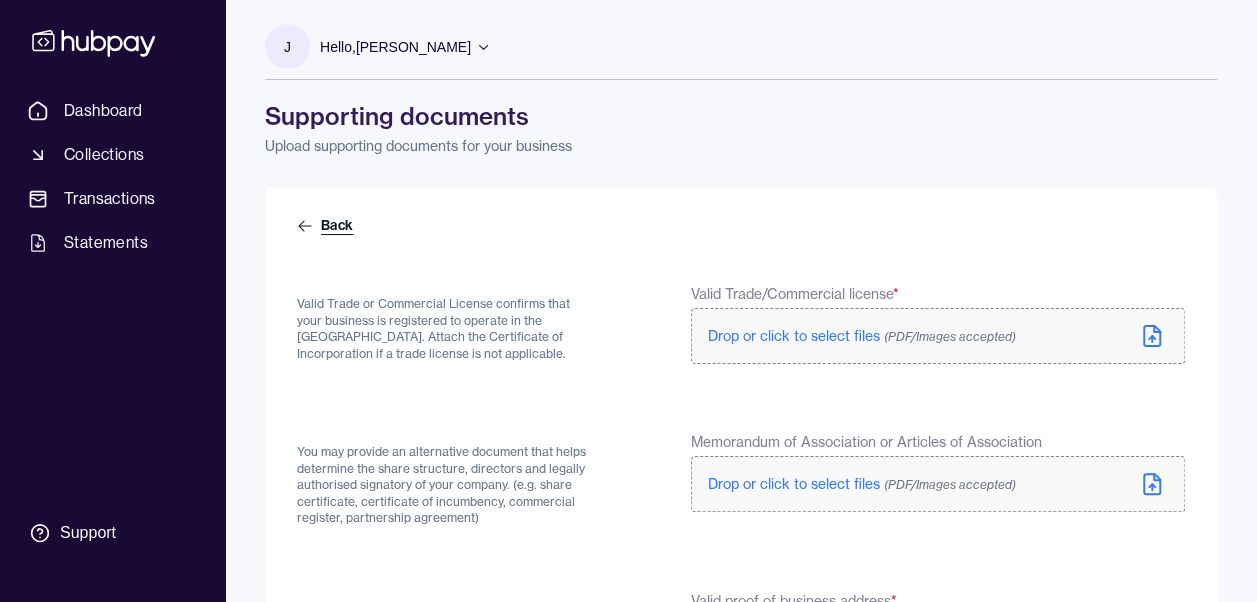 click on "Back" at bounding box center (327, 226) 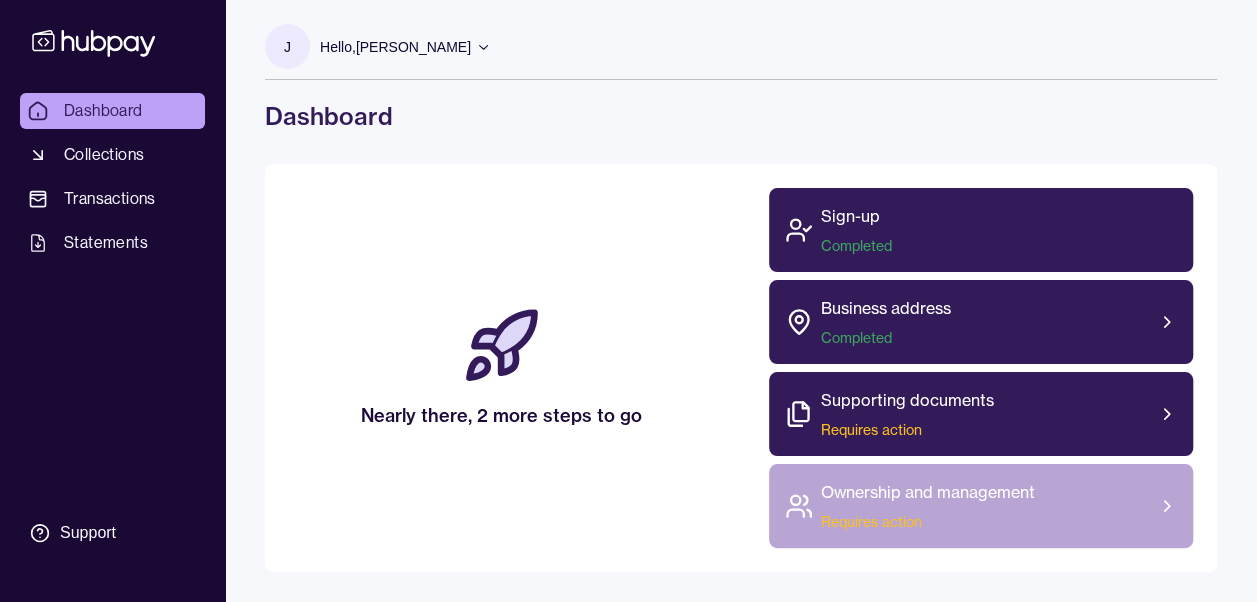 click on "Ownership and management Requires action" at bounding box center [928, 506] 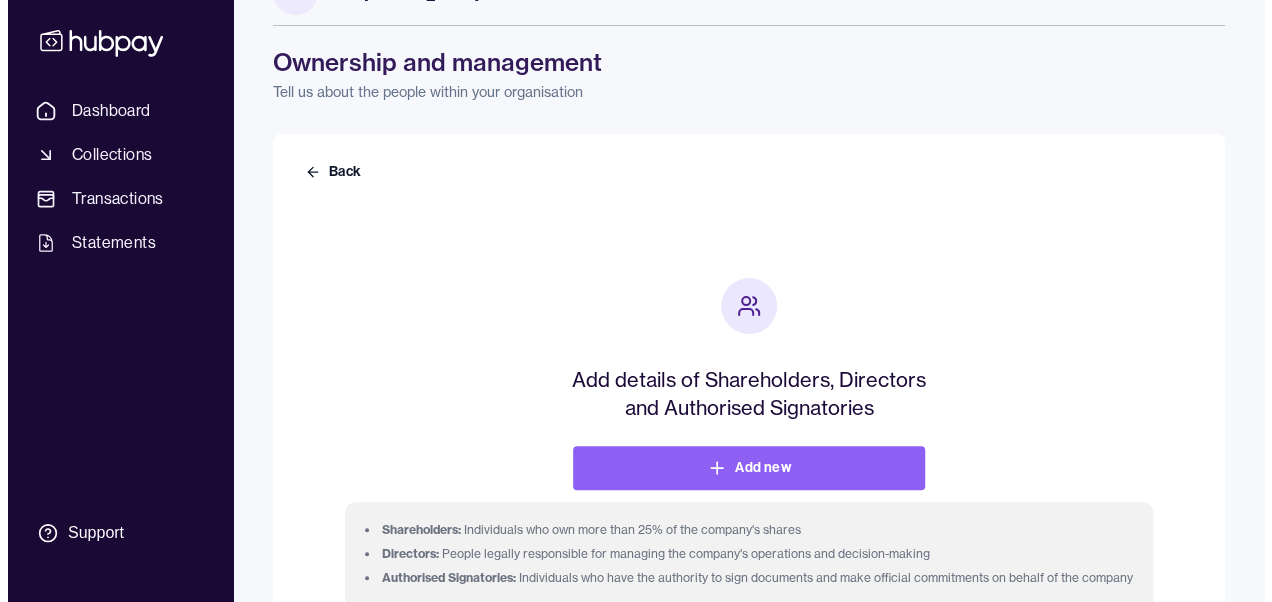 scroll, scrollTop: 0, scrollLeft: 0, axis: both 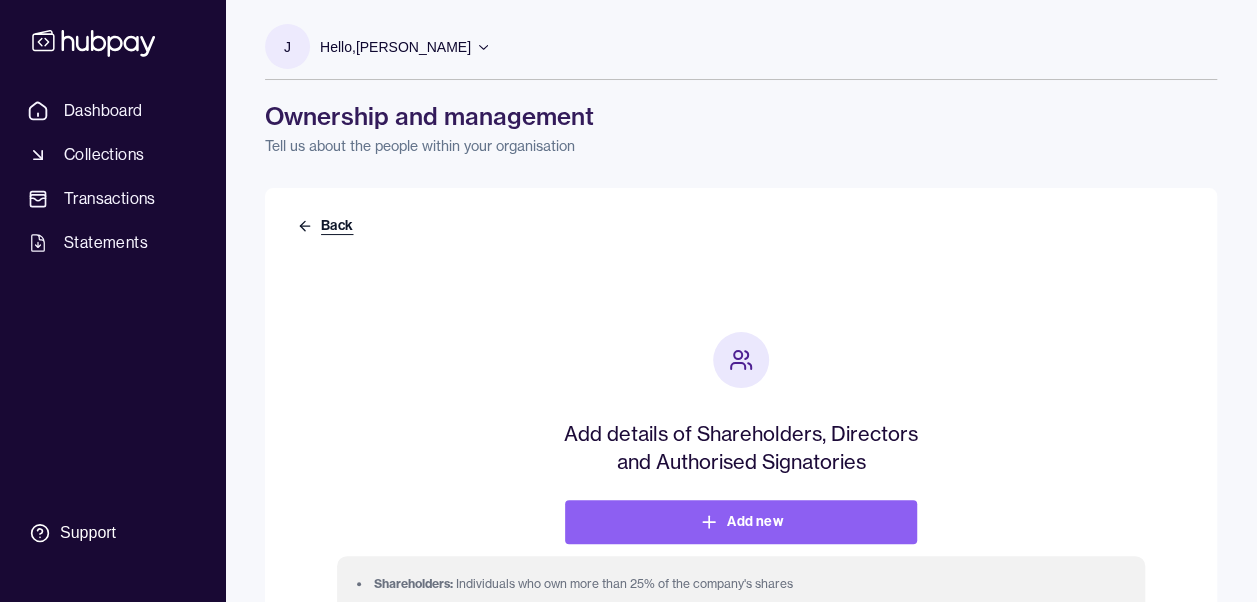 click on "Back" at bounding box center [327, 226] 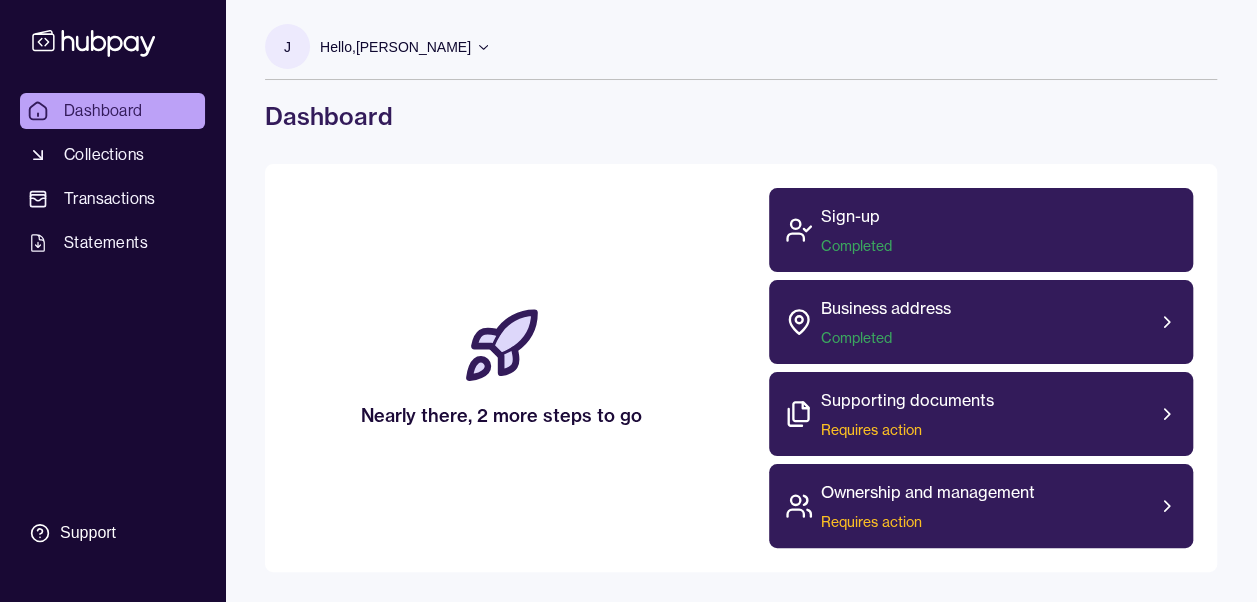 click on "Hello,  [PERSON_NAME]" at bounding box center [395, 47] 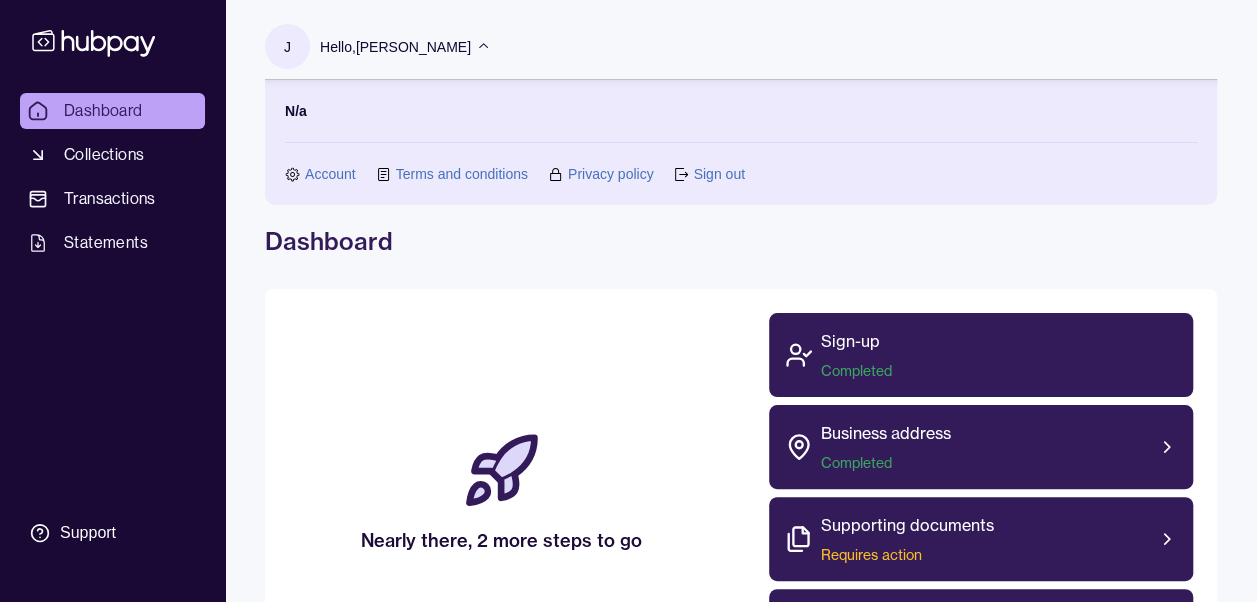 click on "Account" at bounding box center [330, 174] 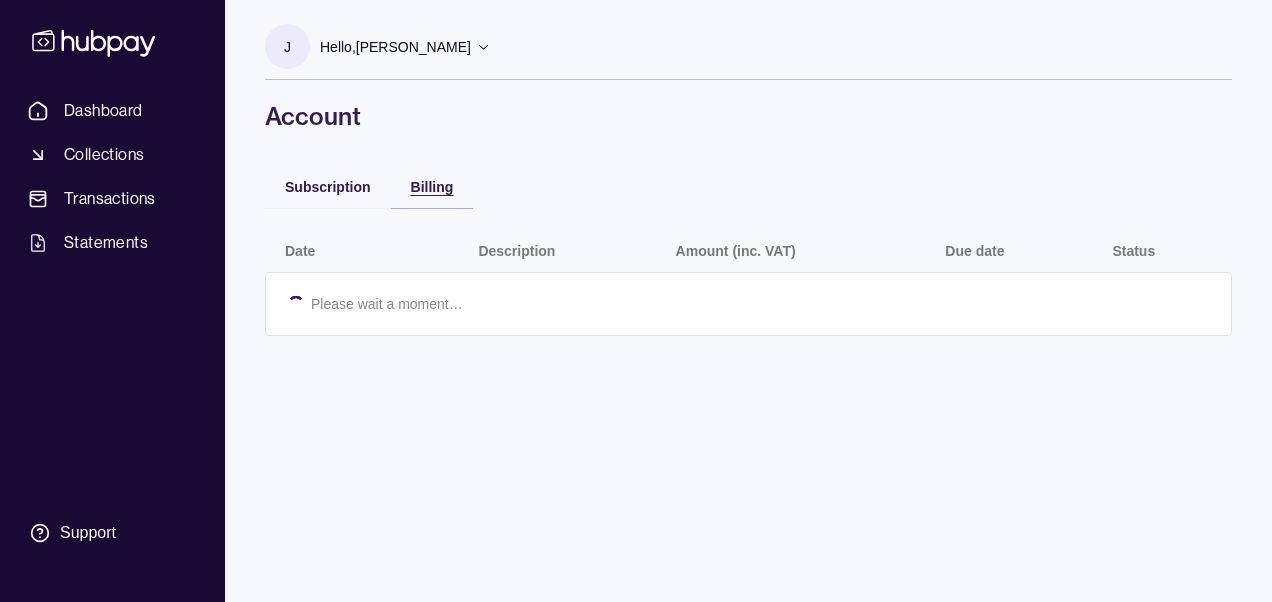 click on "Billing" at bounding box center [432, 187] 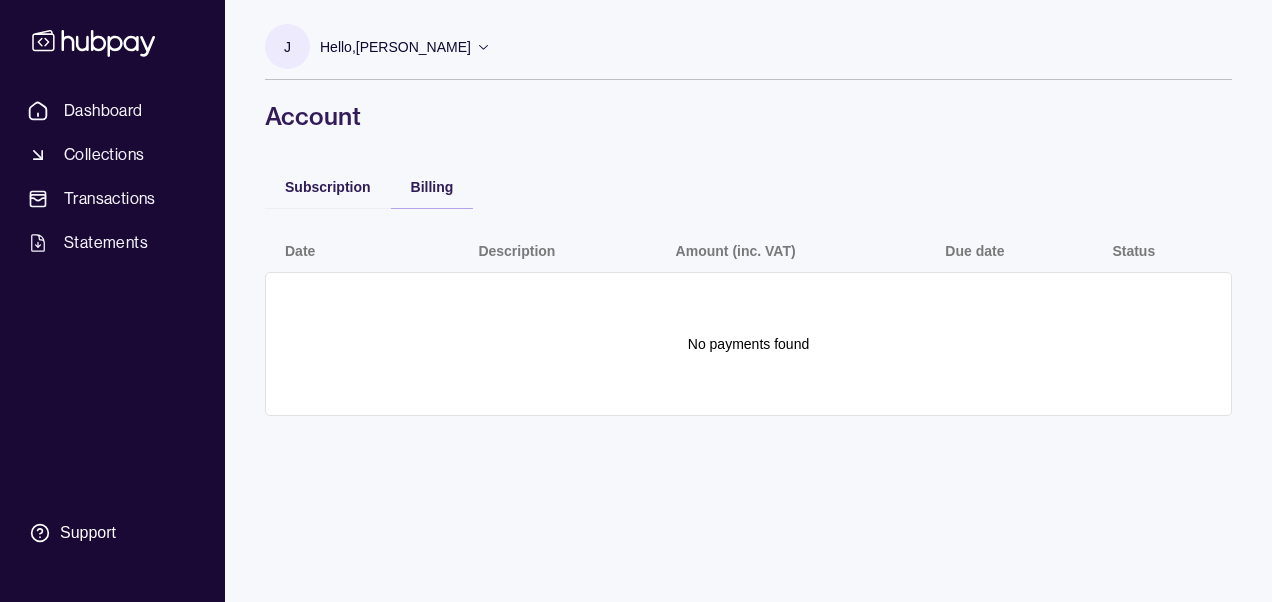 click on "Hello,  [PERSON_NAME]" at bounding box center [395, 47] 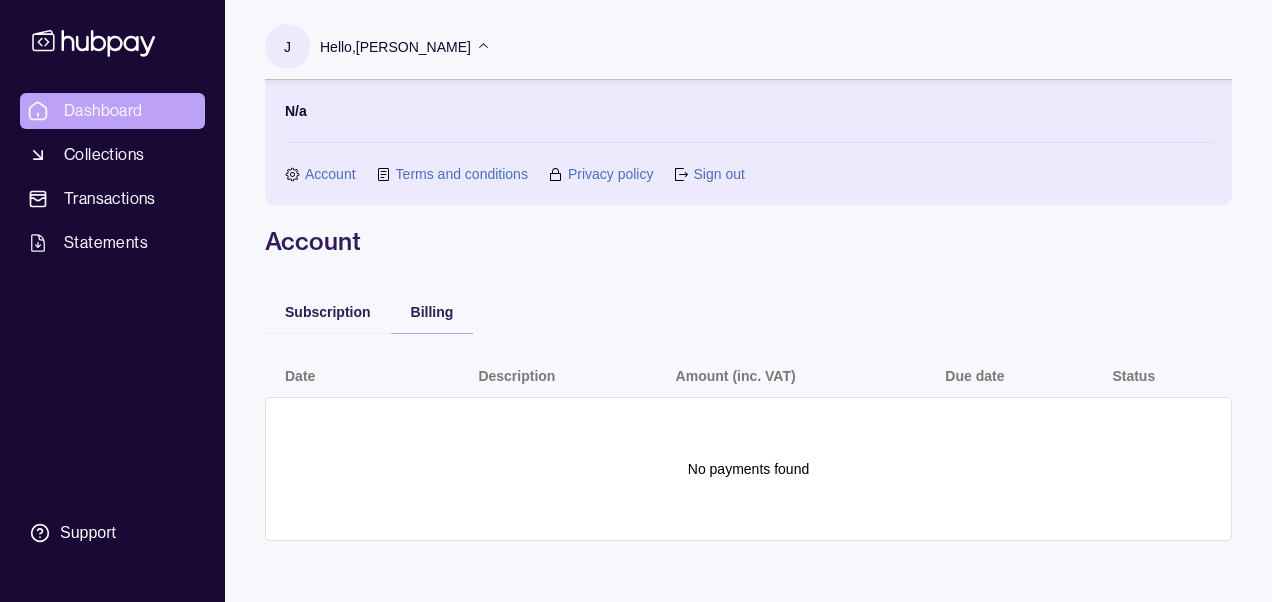click on "Dashboard" at bounding box center [103, 111] 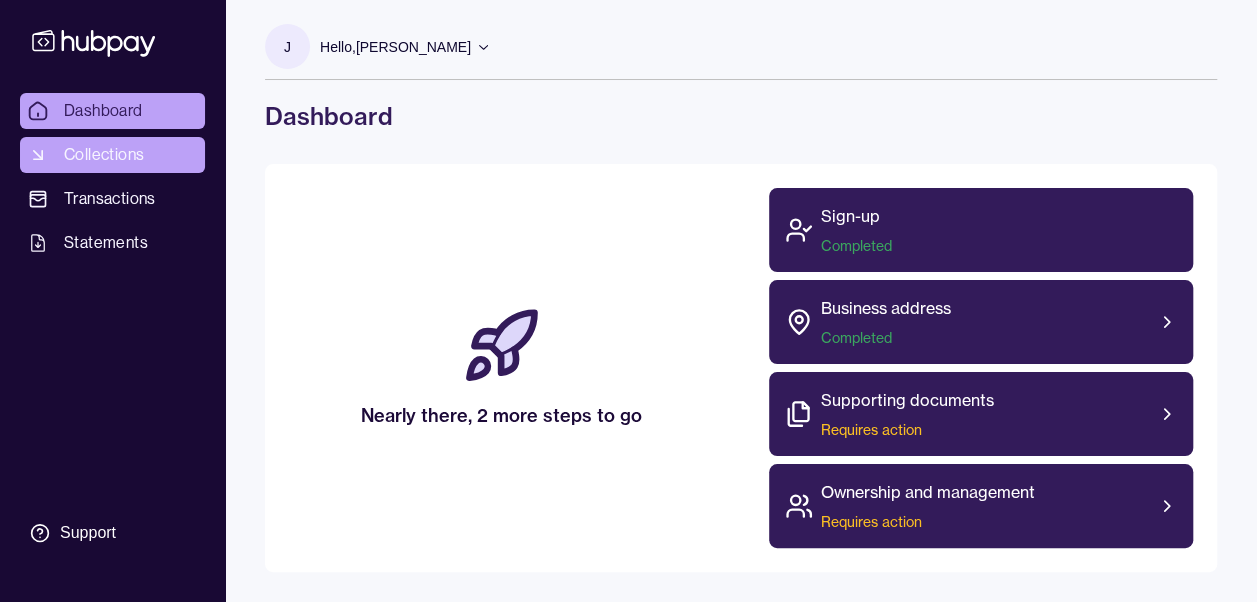 click on "Collections" at bounding box center [104, 155] 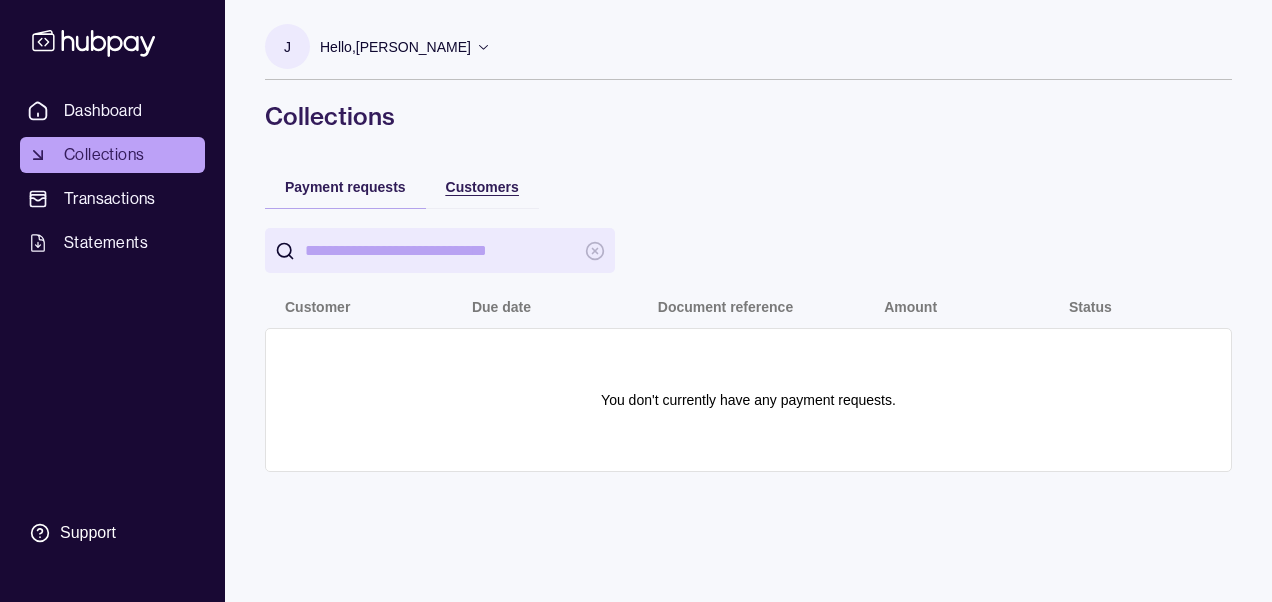 click on "Customers" at bounding box center (482, 187) 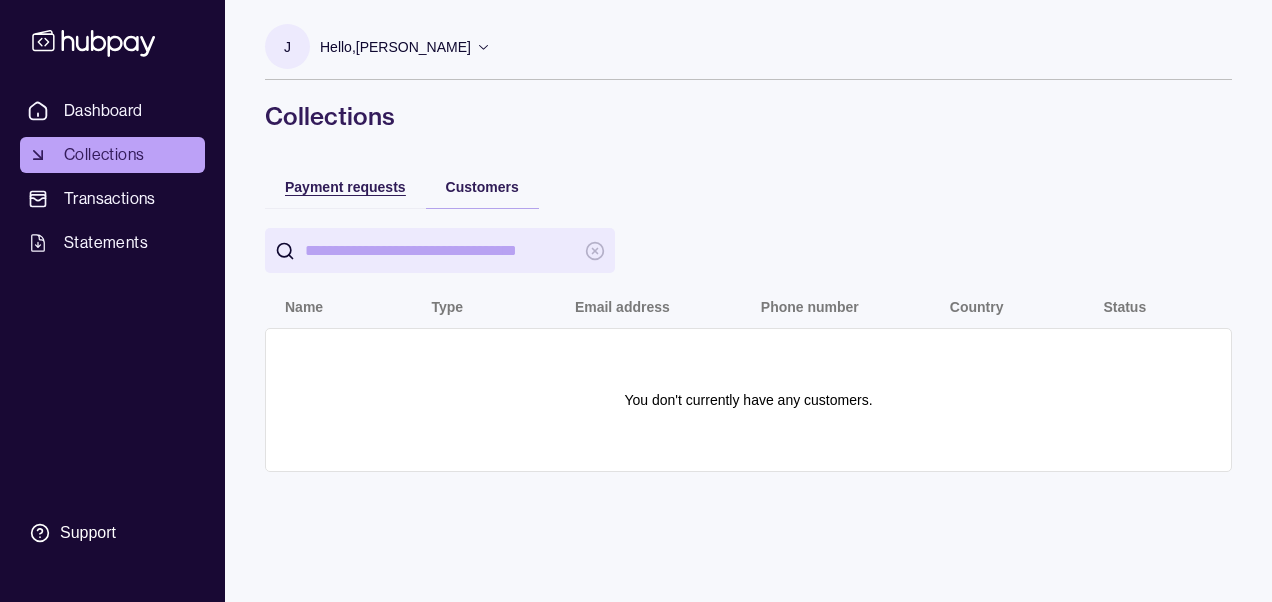 click on "Payment requests" at bounding box center [345, 187] 